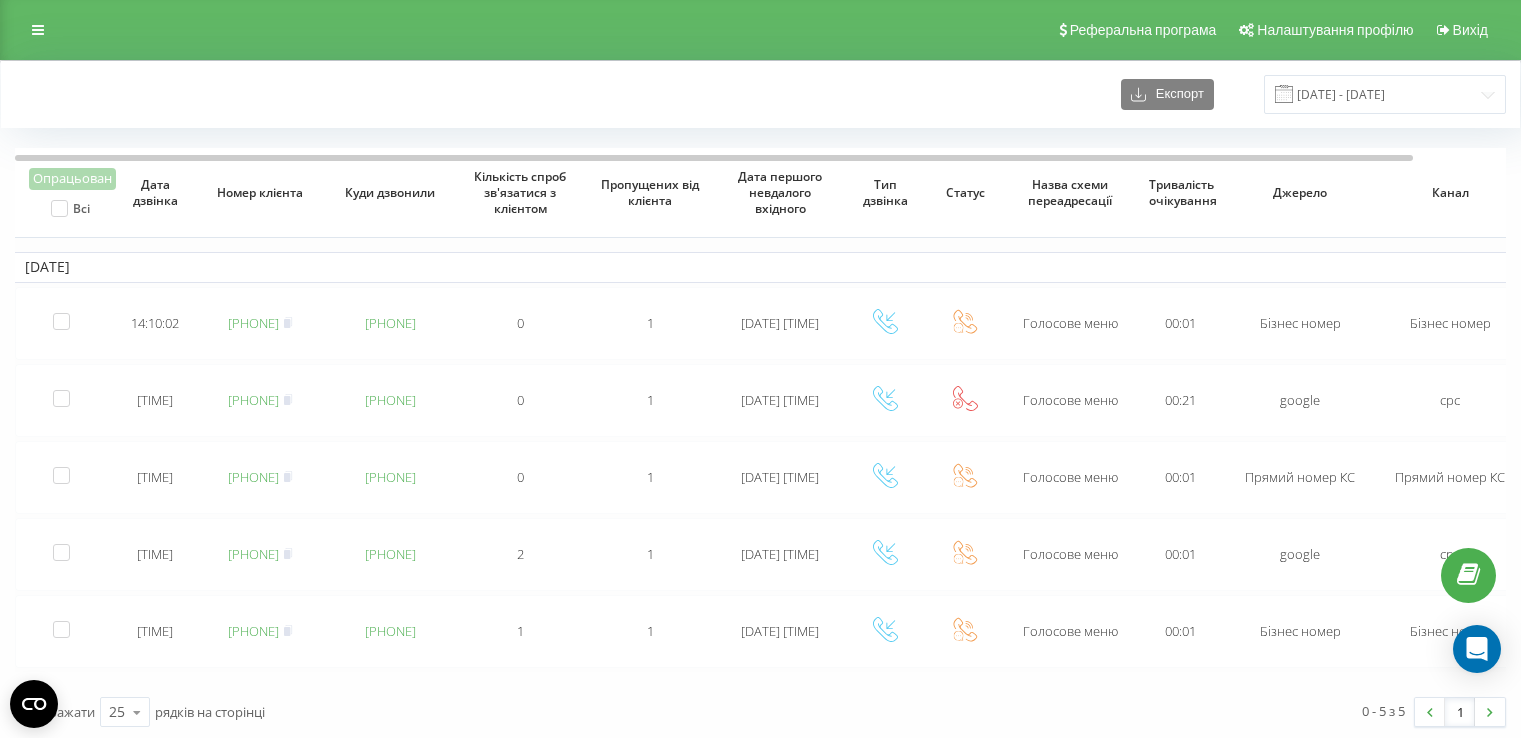 scroll, scrollTop: 0, scrollLeft: 0, axis: both 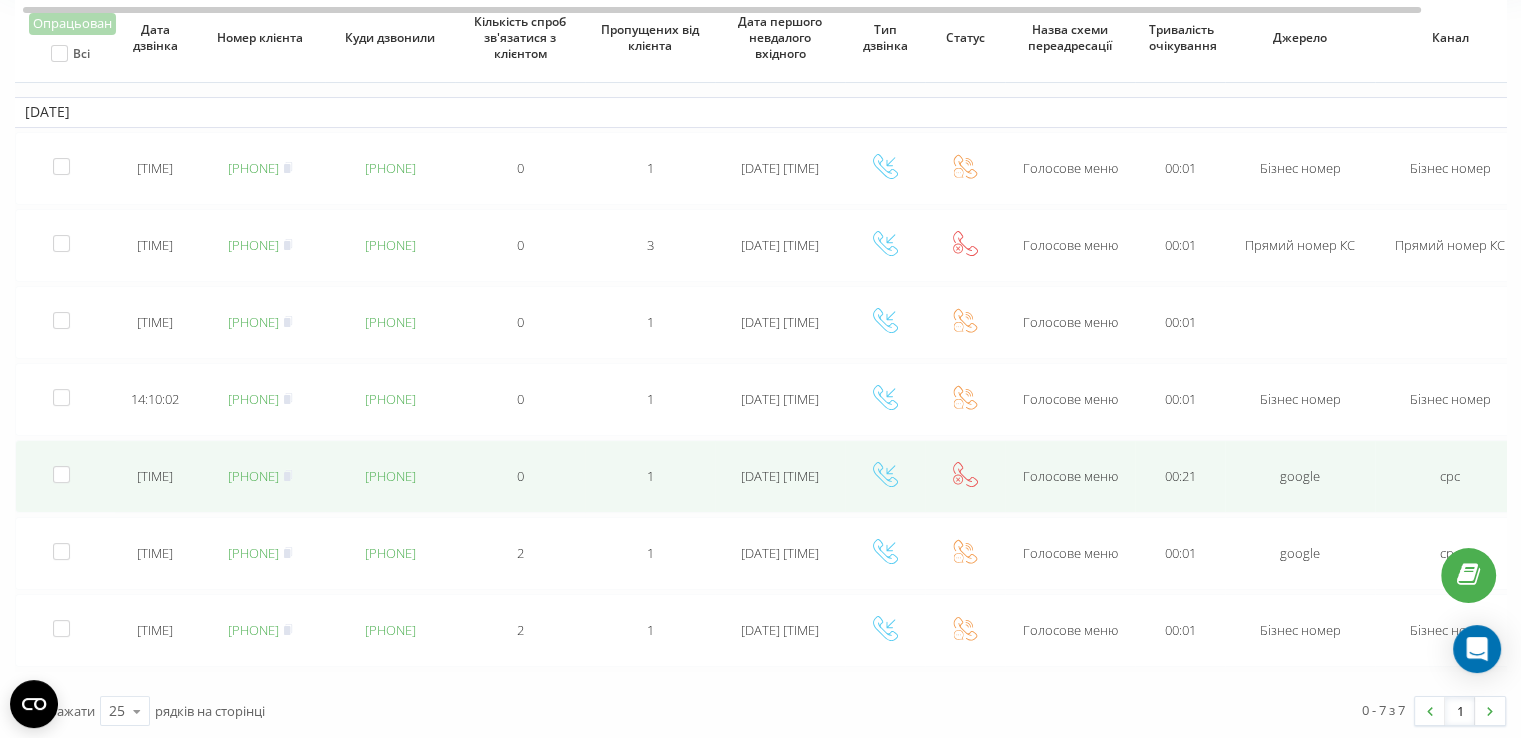 click on "380970461069" at bounding box center [253, 476] 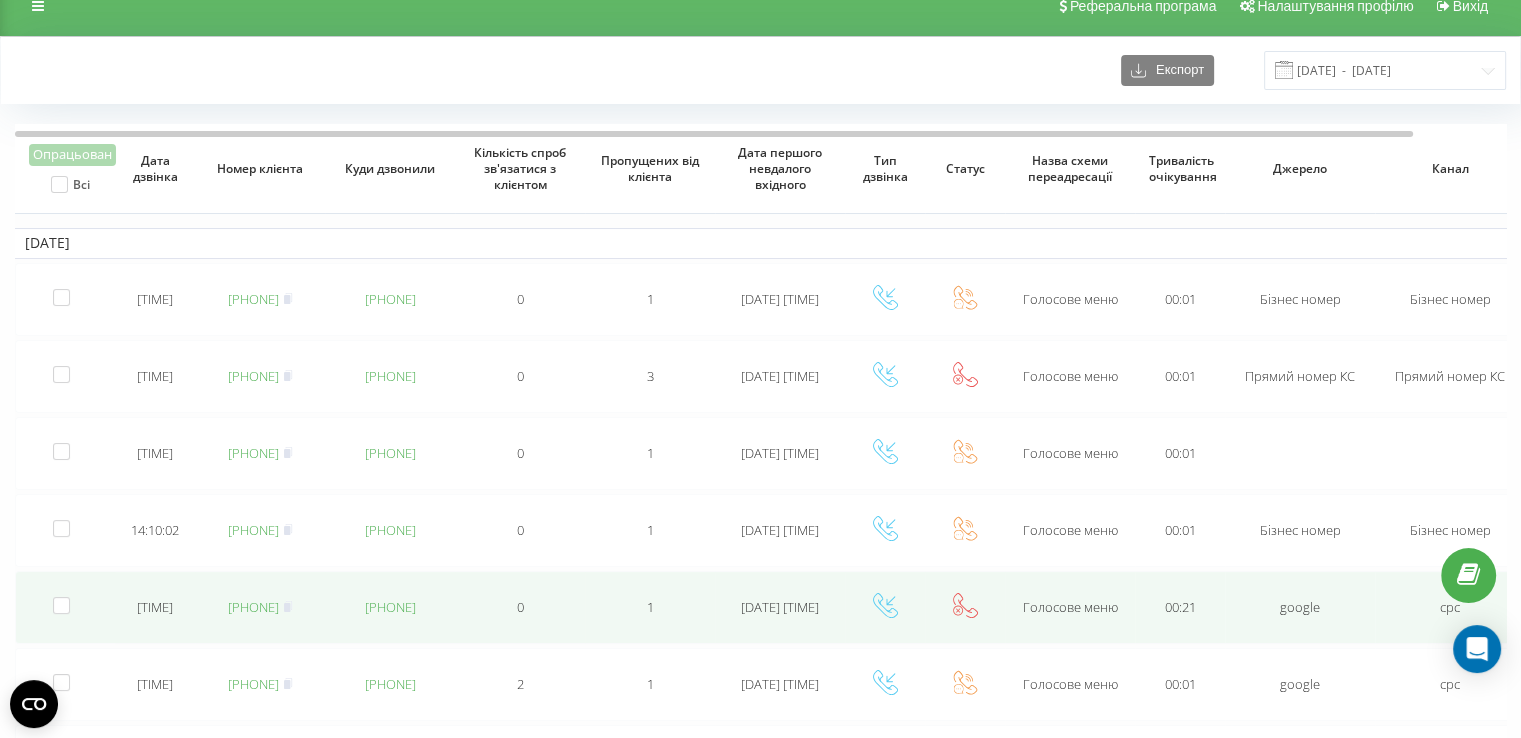 scroll, scrollTop: 0, scrollLeft: 0, axis: both 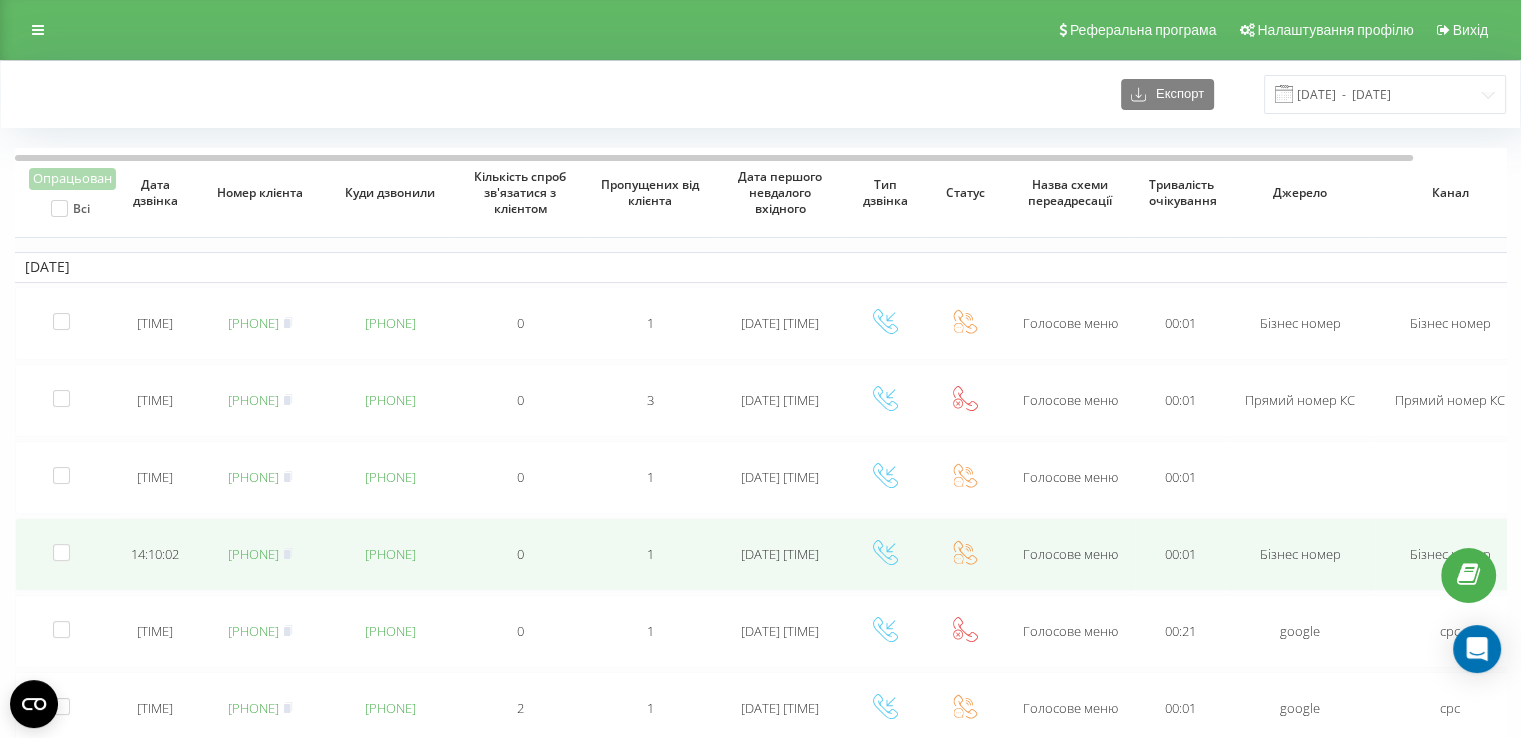 click on "[PHONE]" at bounding box center (253, 554) 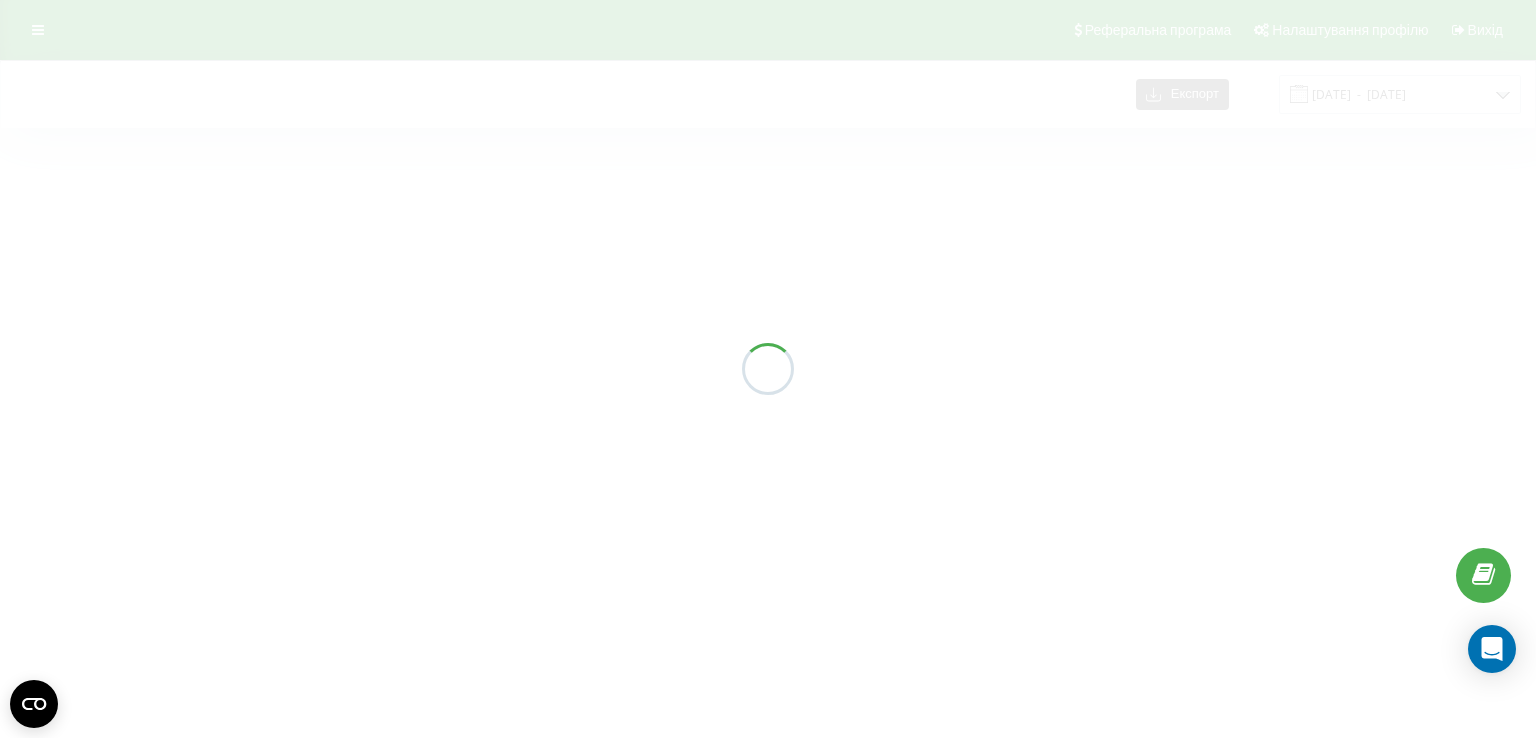 scroll, scrollTop: 0, scrollLeft: 0, axis: both 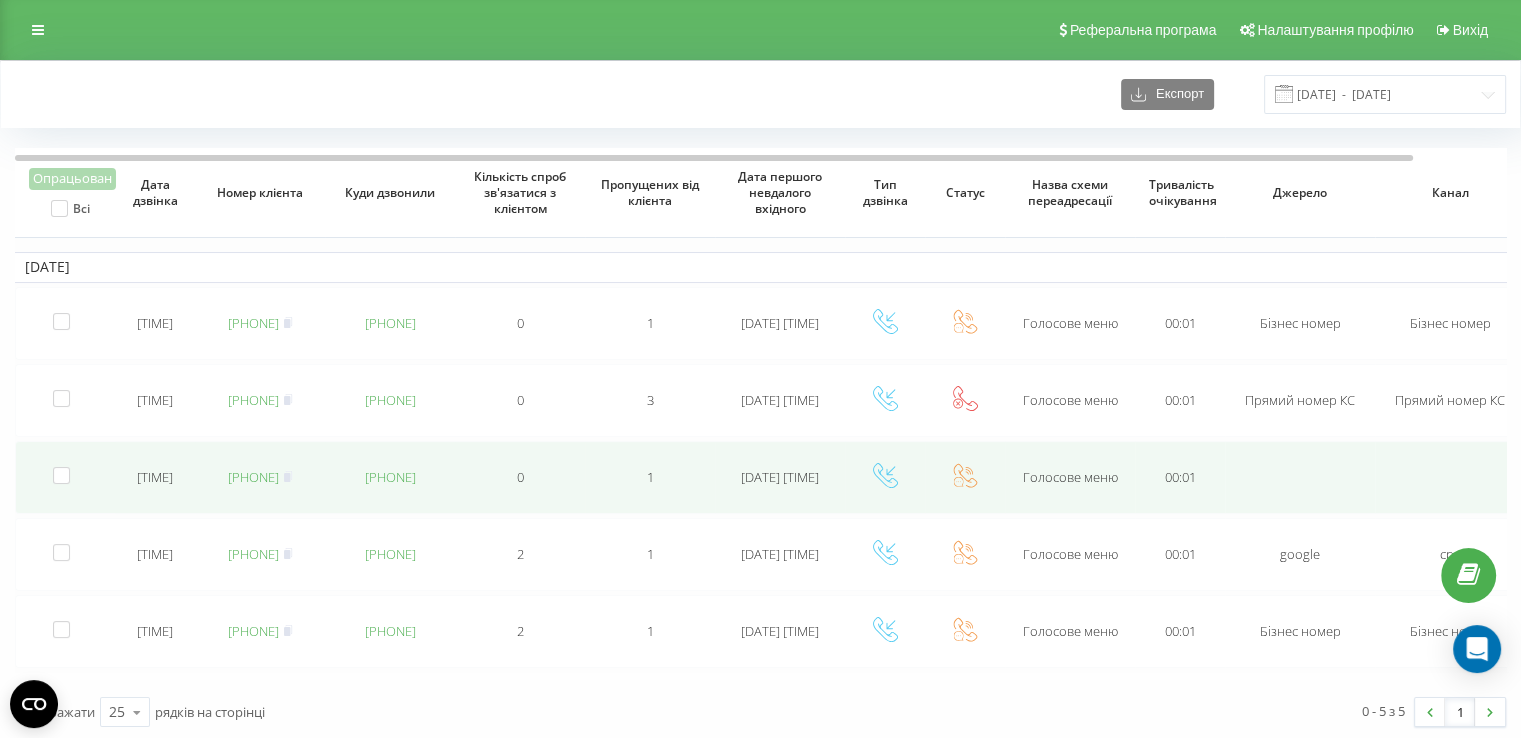 click on "380632653396" at bounding box center (253, 477) 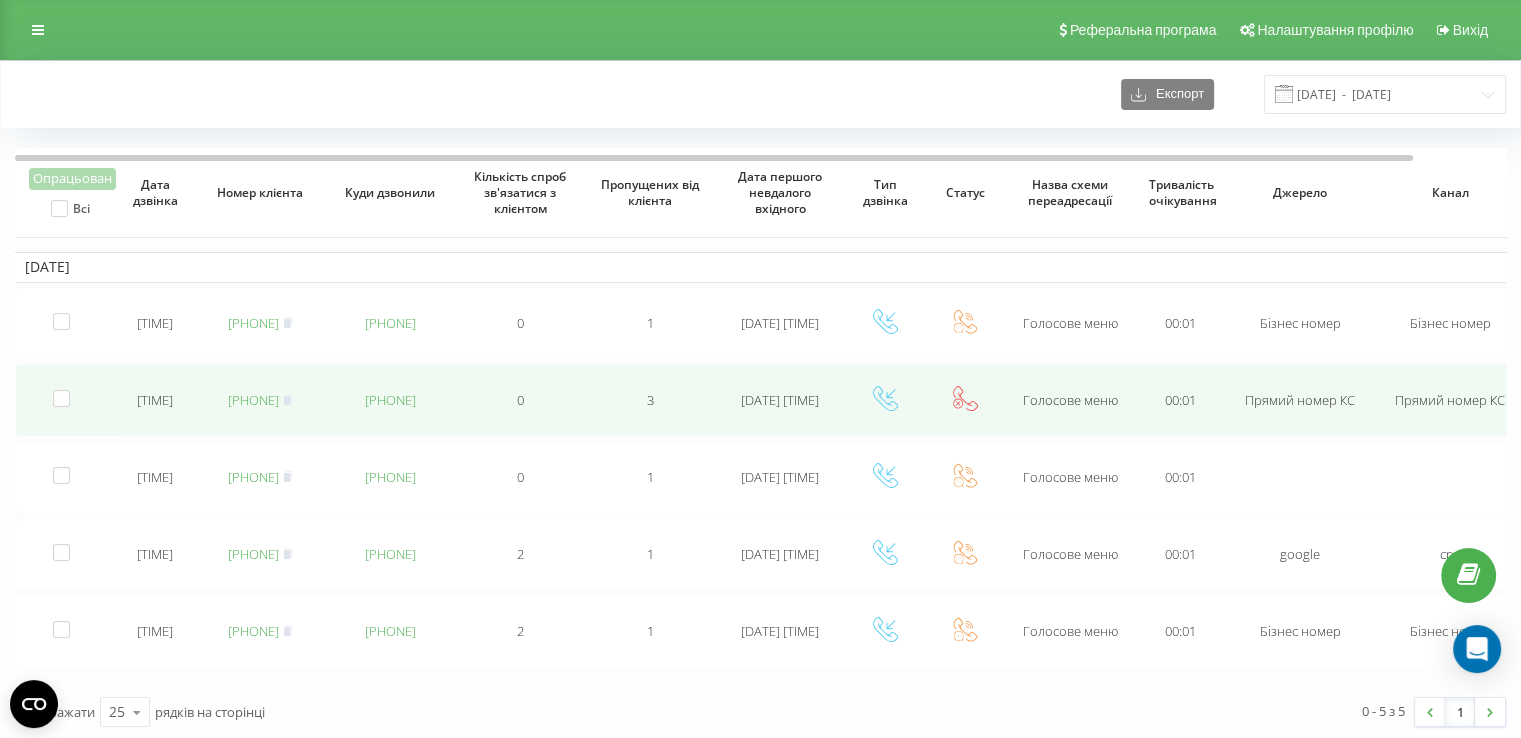 click on "380677811855" at bounding box center [253, 400] 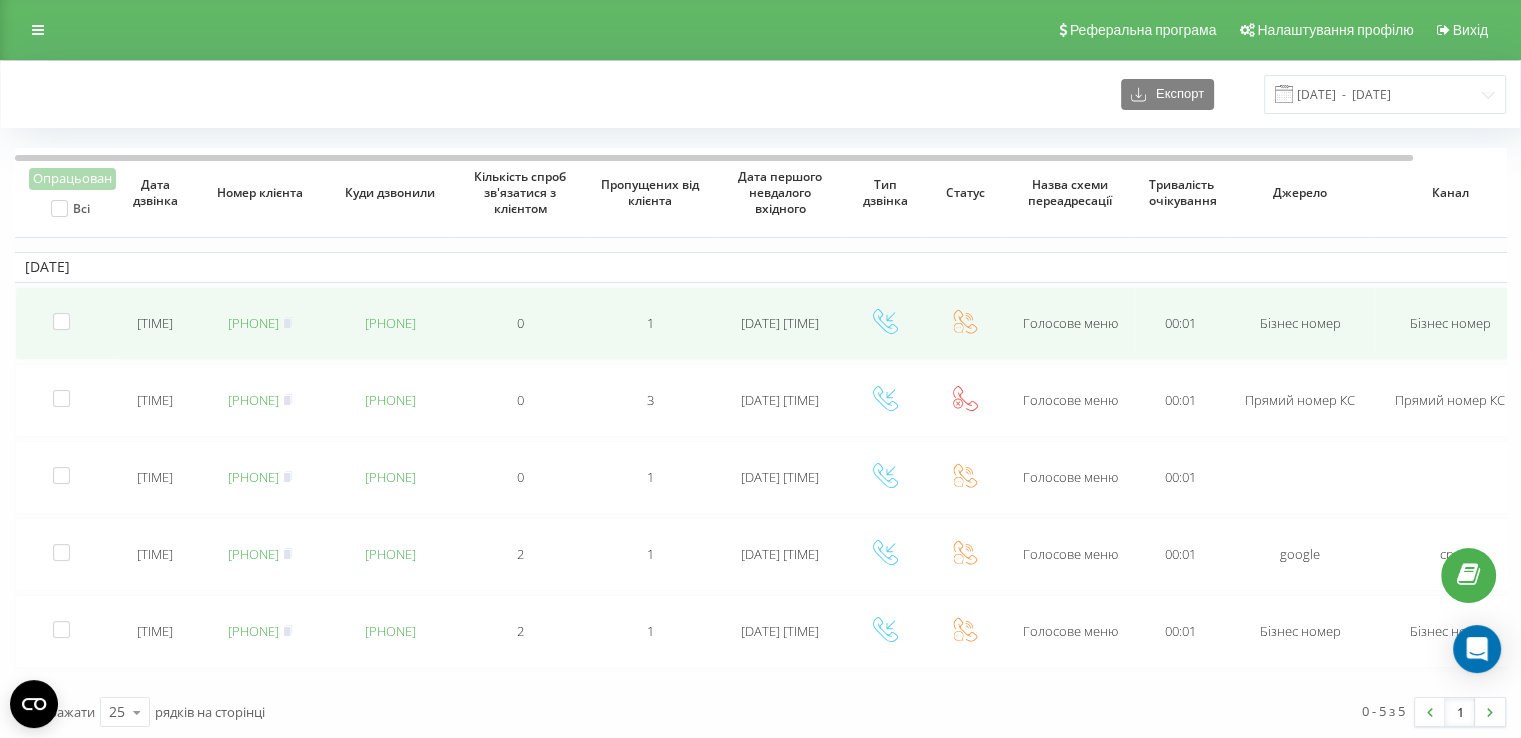 click on "[PHONE]" at bounding box center (253, 323) 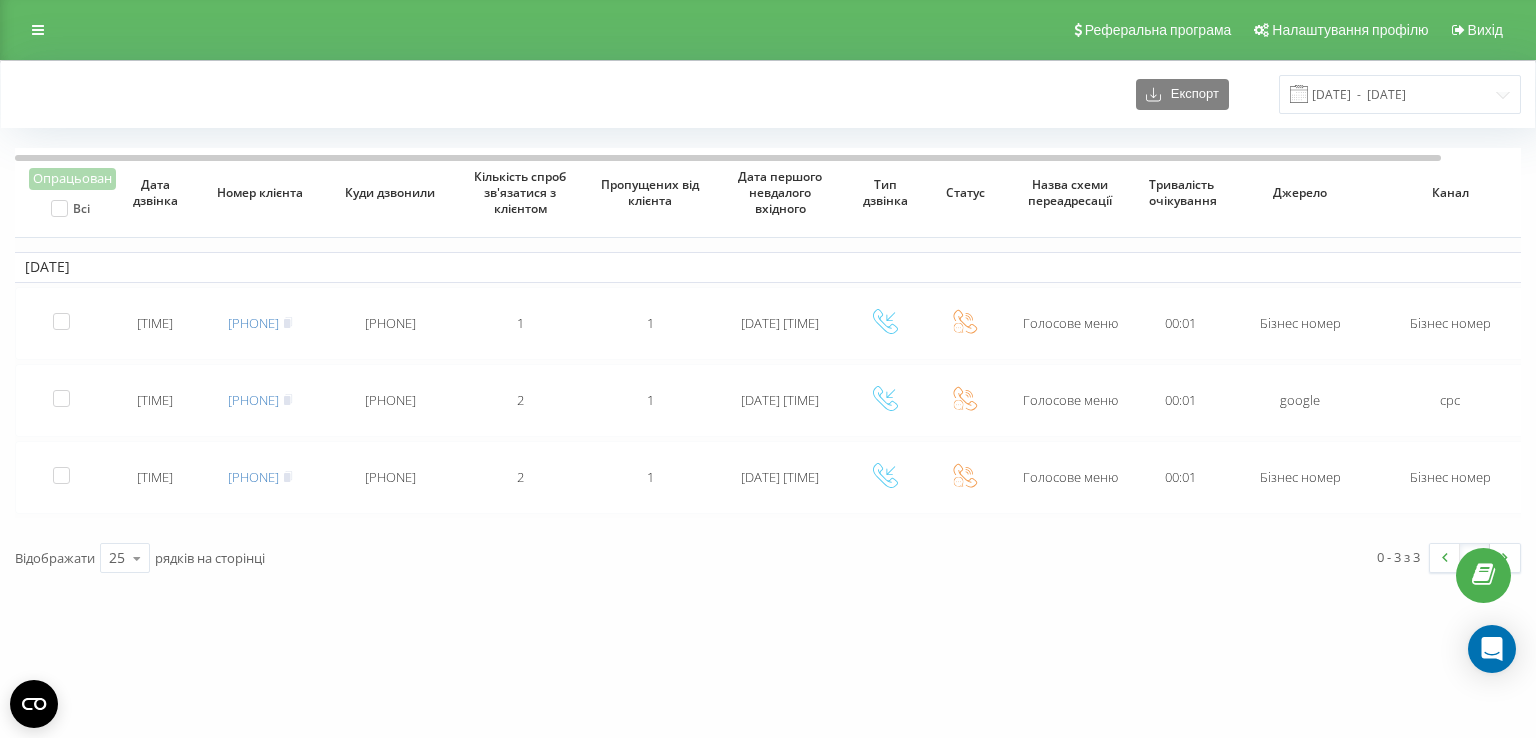 scroll, scrollTop: 0, scrollLeft: 0, axis: both 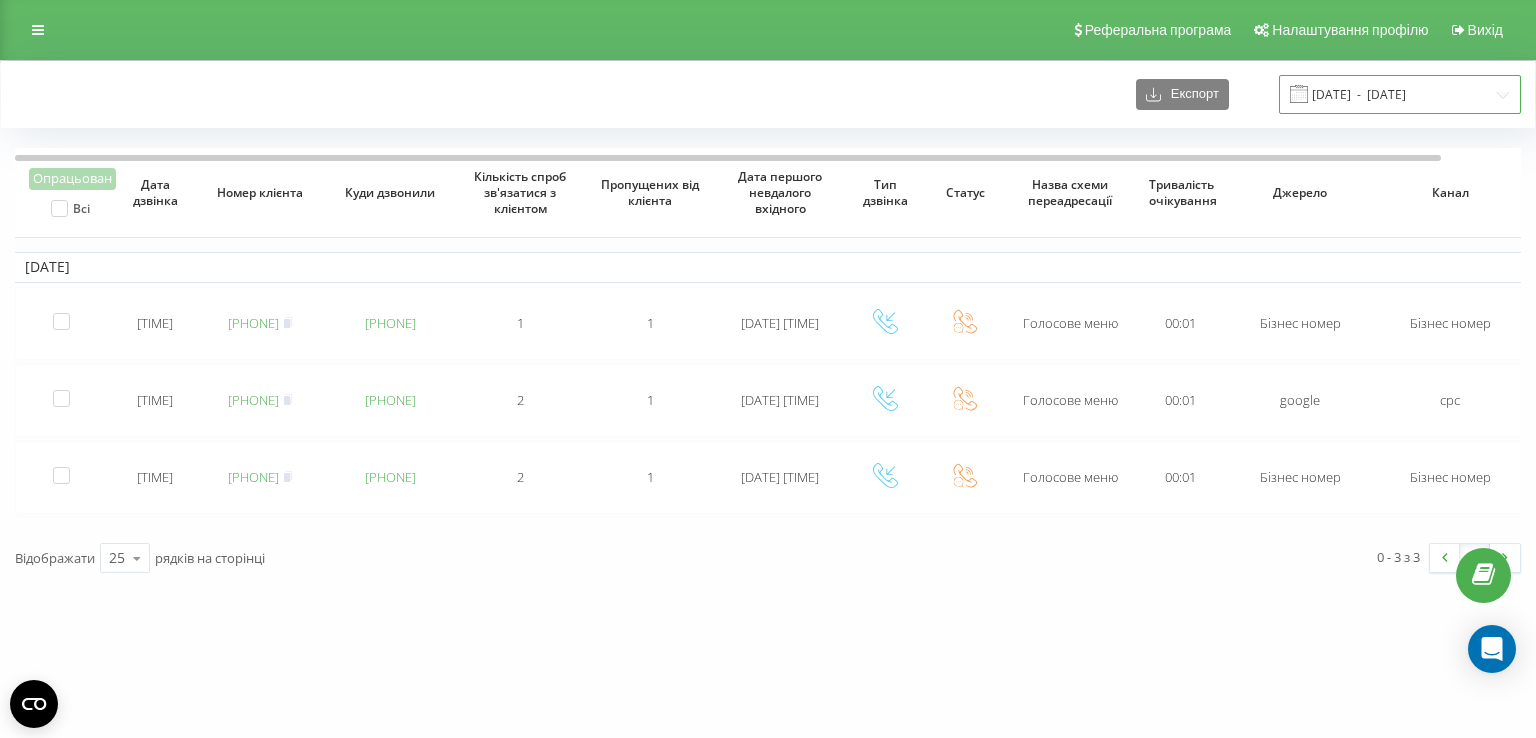 click on "[DATE]  -  [DATE]" at bounding box center (1400, 94) 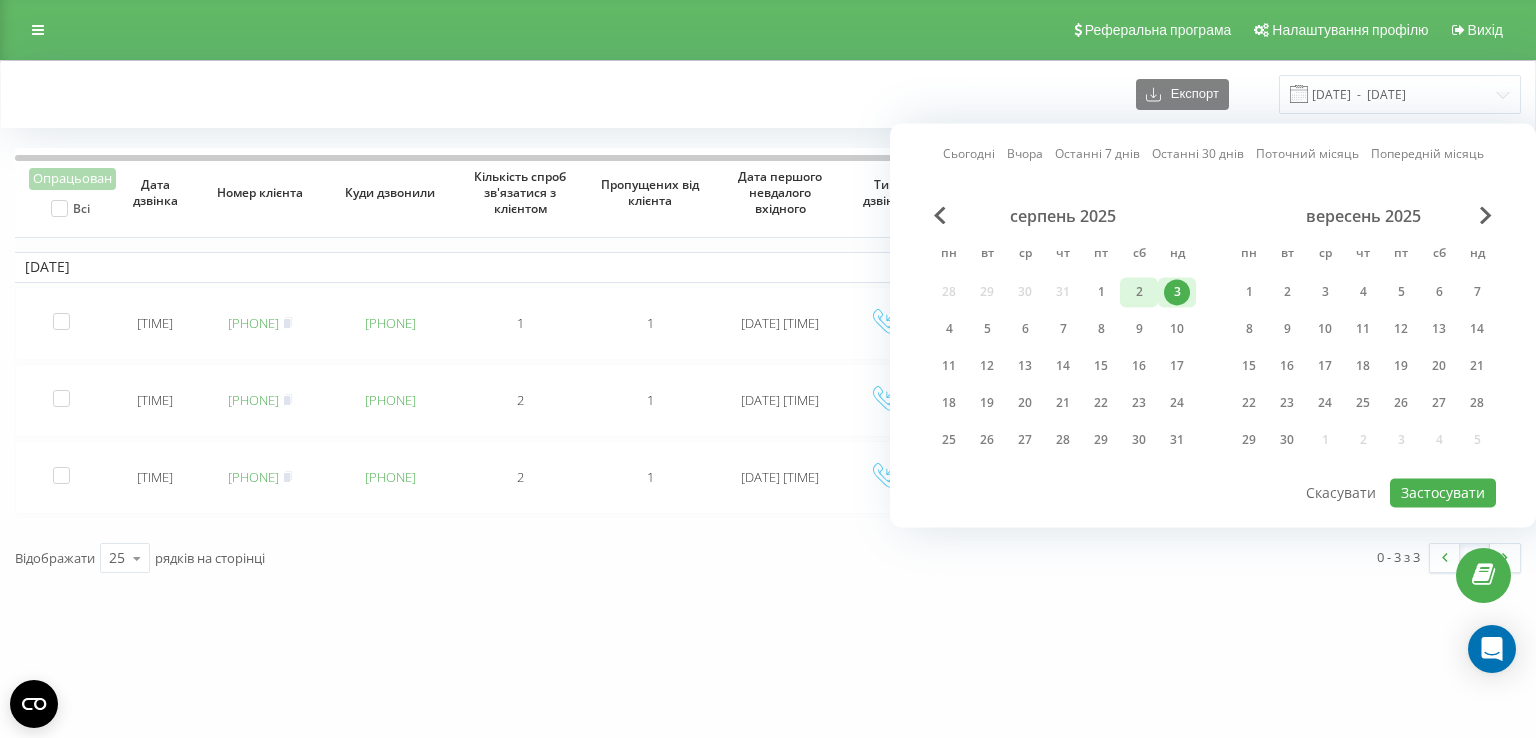 click on "2" at bounding box center (1139, 292) 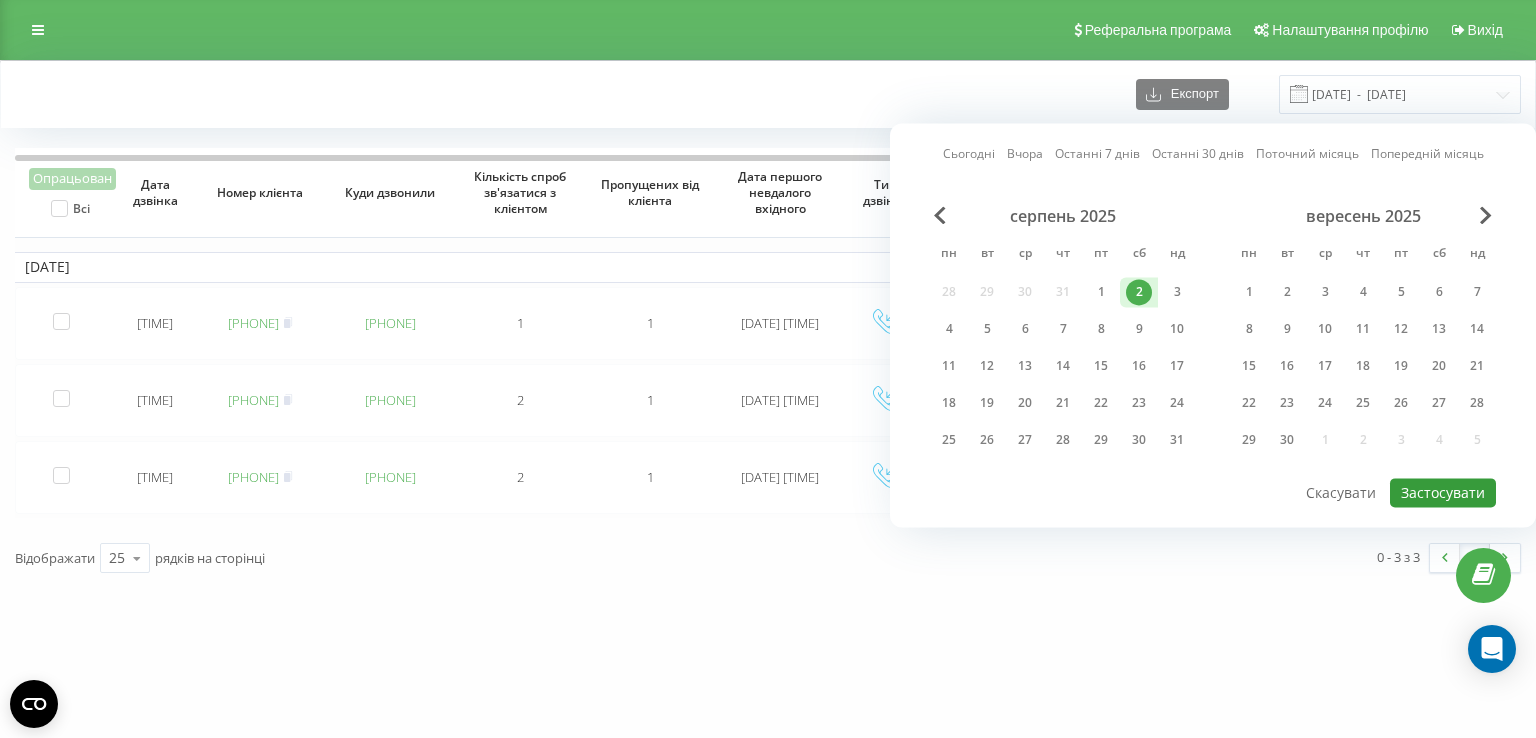 click on "Застосувати" at bounding box center [1443, 492] 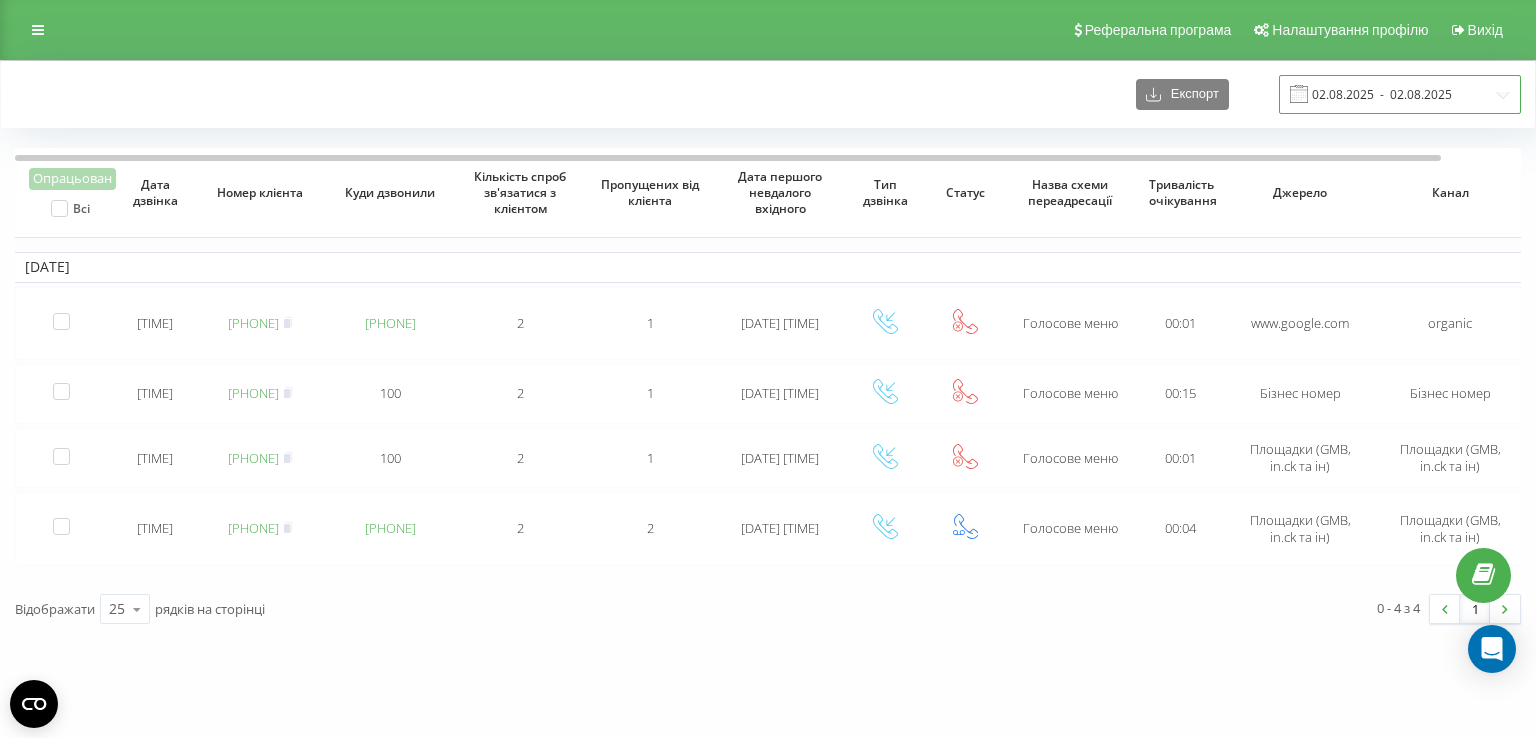 click on "02.08.2025  -  02.08.2025" at bounding box center (1400, 94) 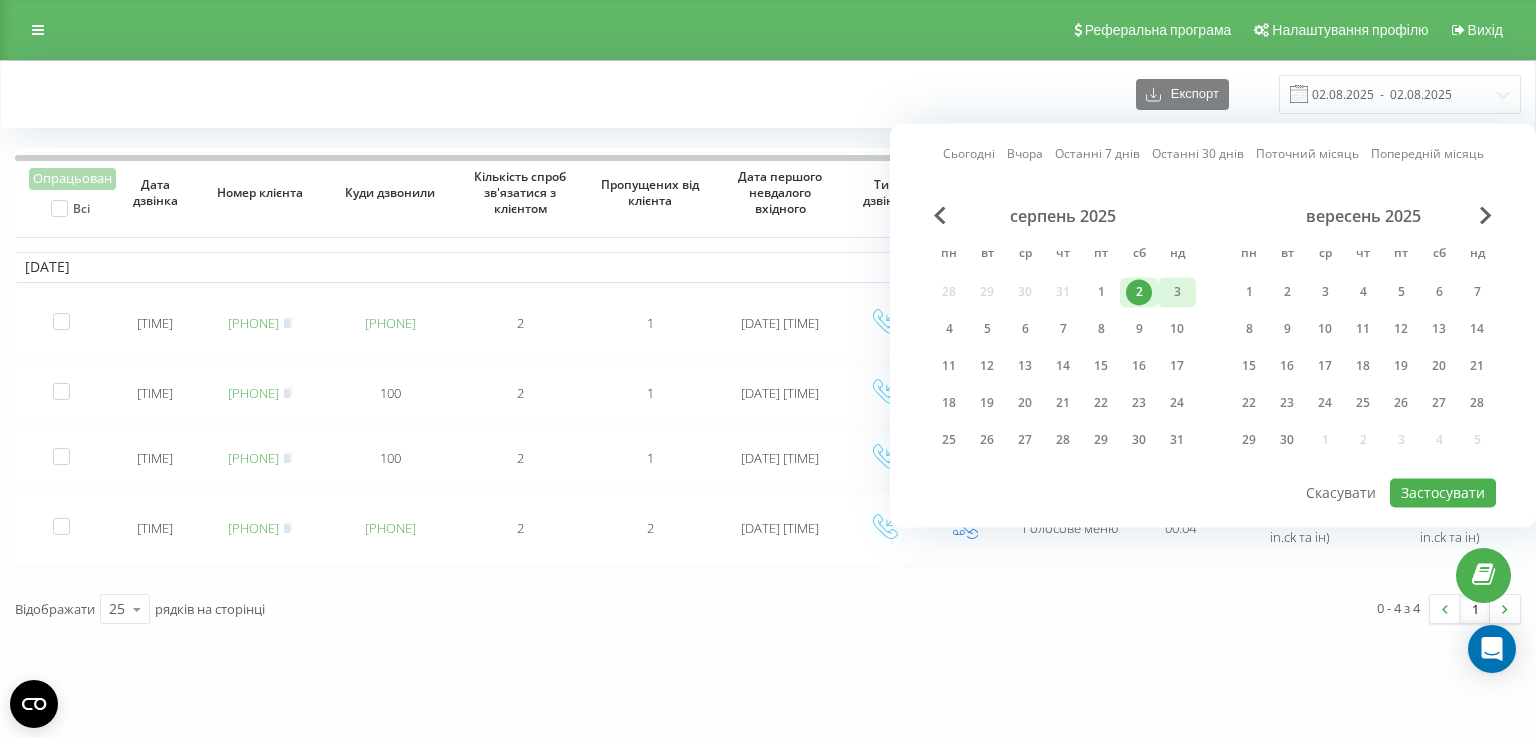 click on "3" at bounding box center (1177, 292) 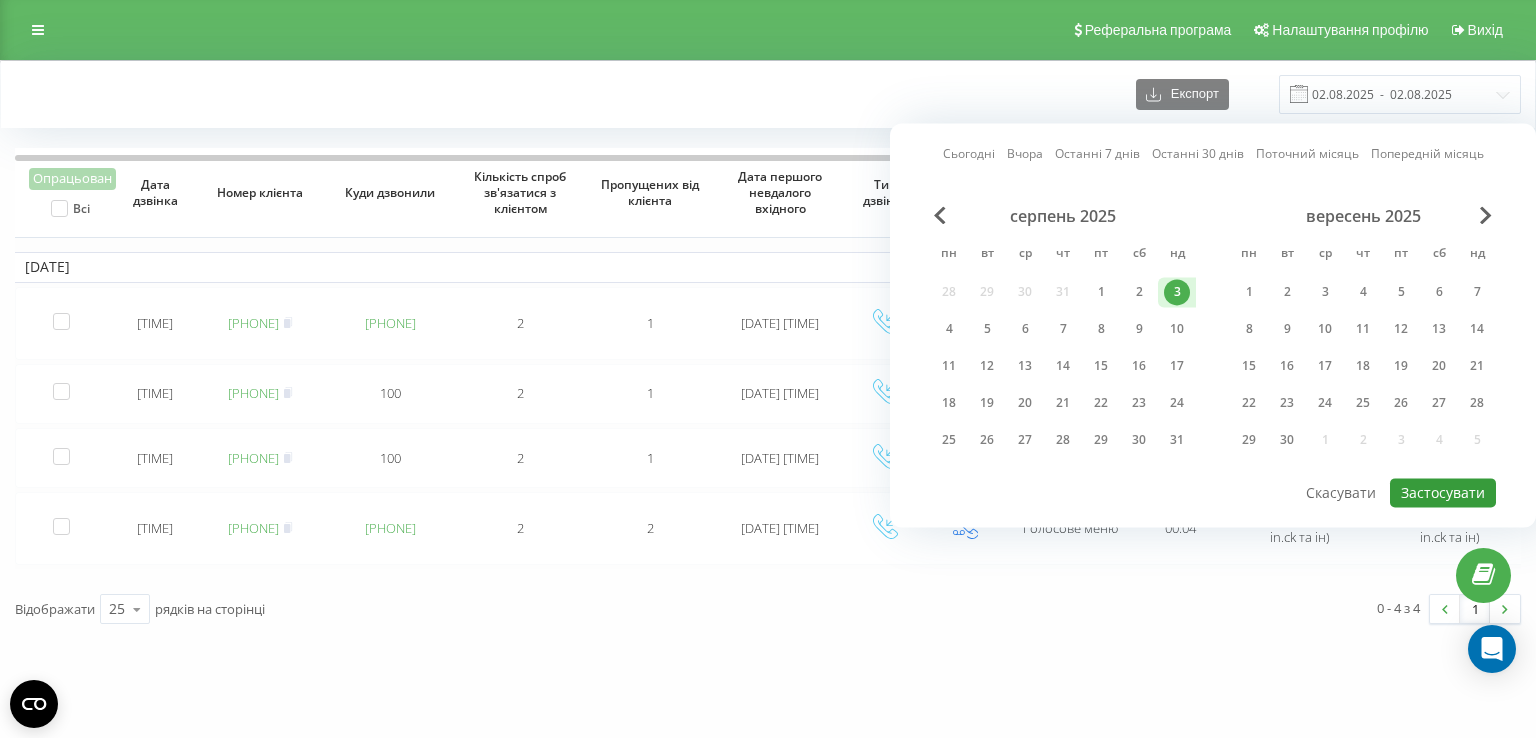 click on "Застосувати" at bounding box center [1443, 492] 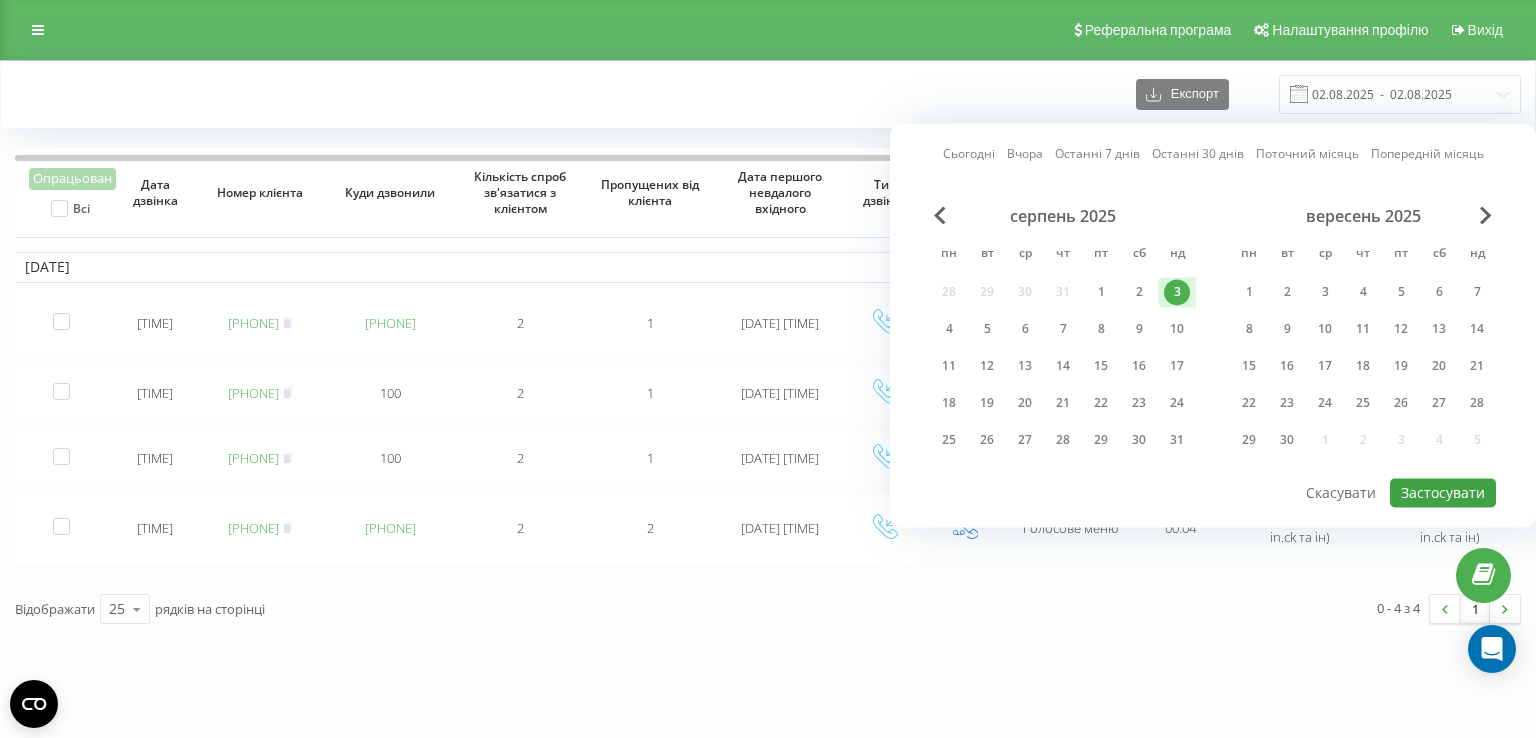 type on "[DATE]  -  [DATE]" 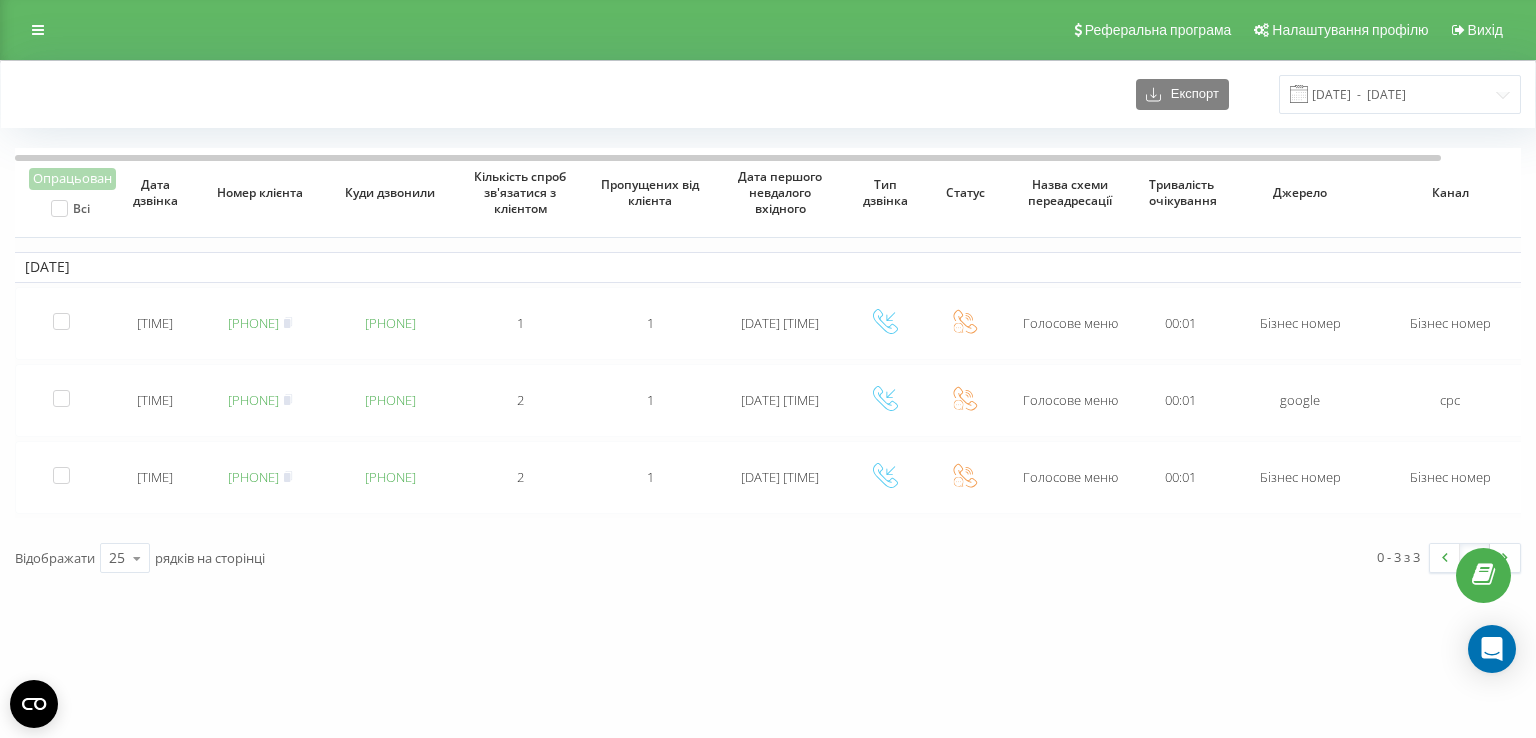 click on "avicena.ck.ua Проекти avicena.ck.ua Дашборд Центр звернень Журнал дзвінків Журнал дзвінків OLD Журнал повідомлень Звіт про пропущені необроблені дзвінки Дзвінки в реальному часі NEW Аналiтика Mini CRM Маркетплейс інтеграцій Кошти Налаштування Реферальна програма Налаштування профілю Вихід Експорт 03.08.2025  -  03.08.2025 Опрацьован Всі Дата дзвінка Номер клієнта Куди дзвонили Кількість спроб зв'язатися з клієнтом Пропущених від клієнта Дата першого невдалого вхідного Тип дзвінка Статус Назва схеми переадресації Тривалість очікування Джерело Канал Аудіозапис розмови 2025-08-03" at bounding box center (768, 369) 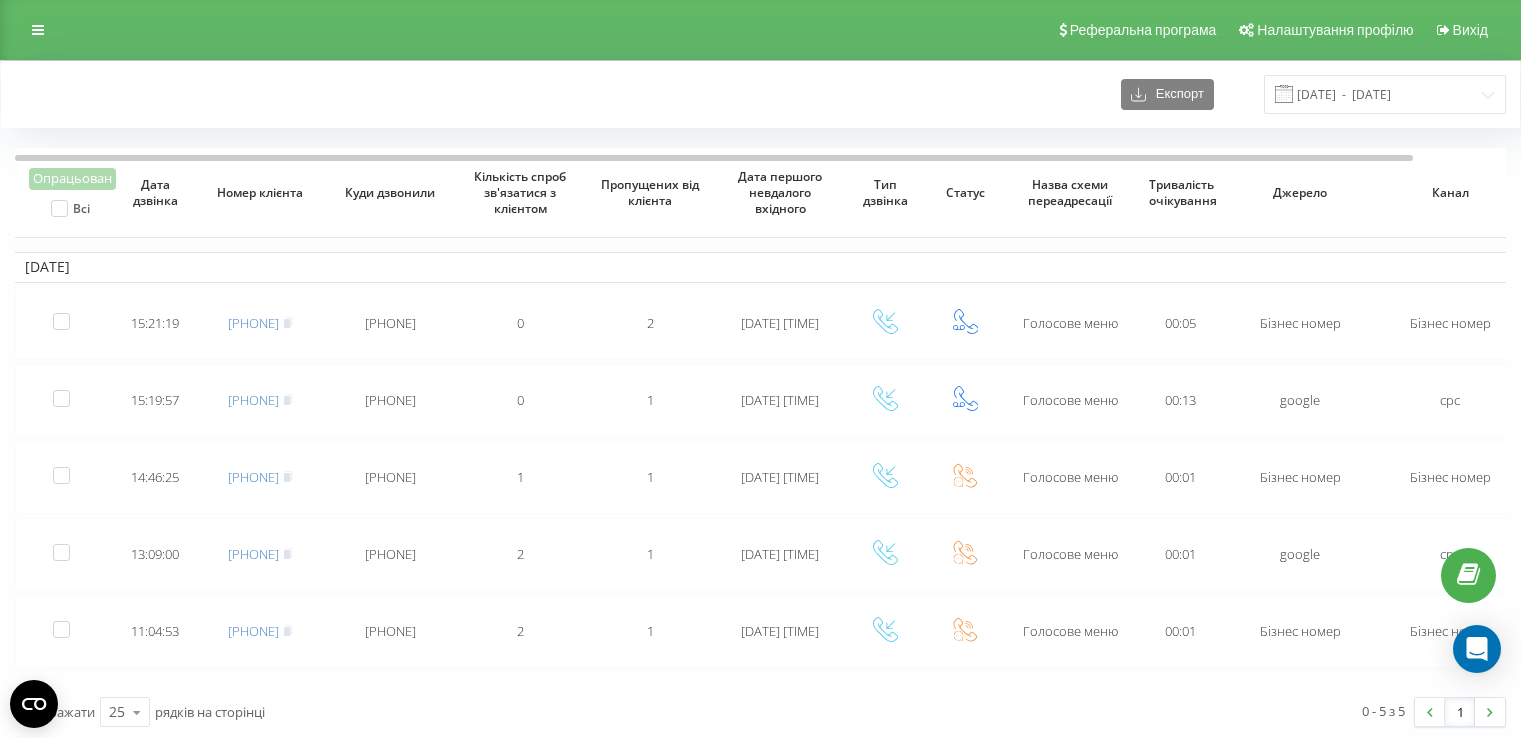 scroll, scrollTop: 0, scrollLeft: 0, axis: both 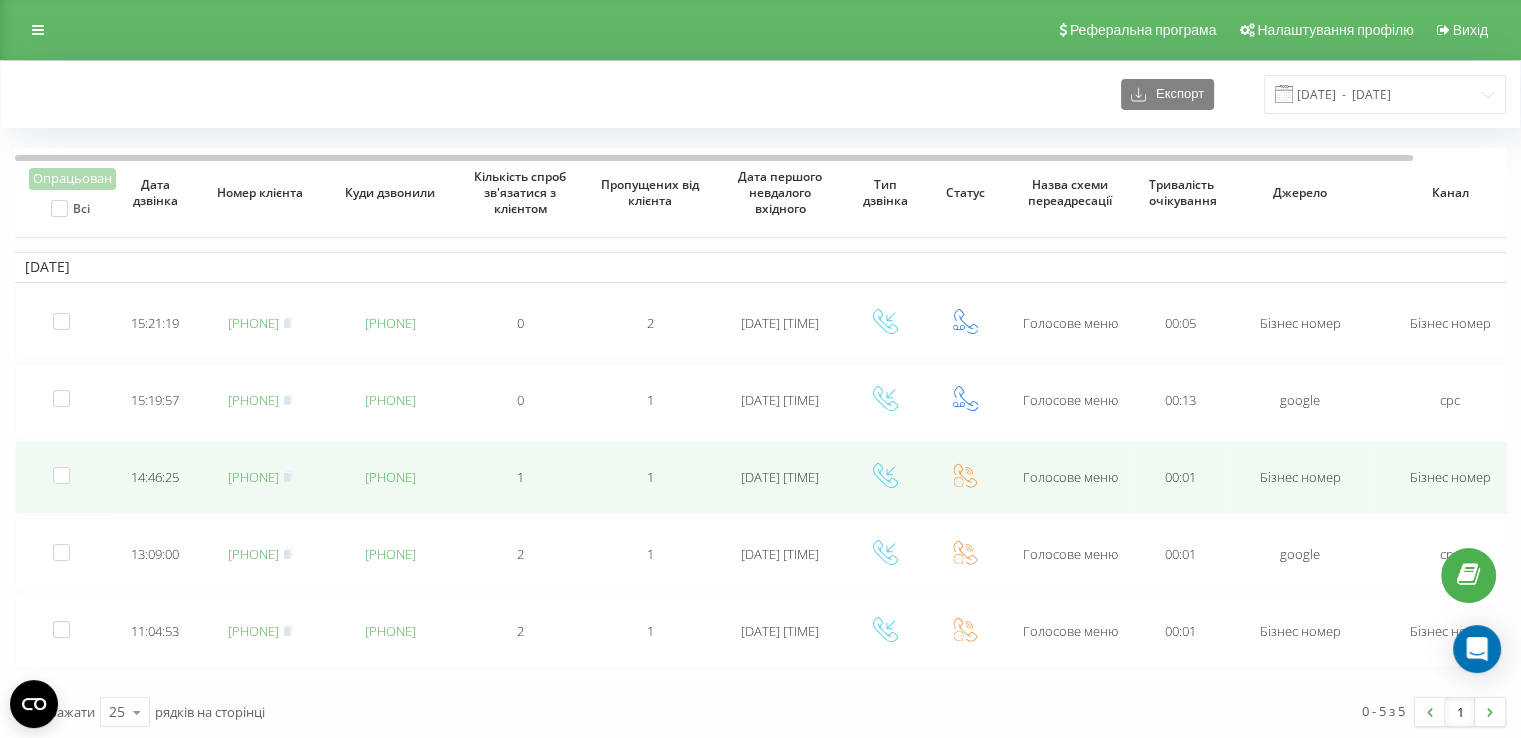 click on "[PHONE]" at bounding box center (253, 477) 